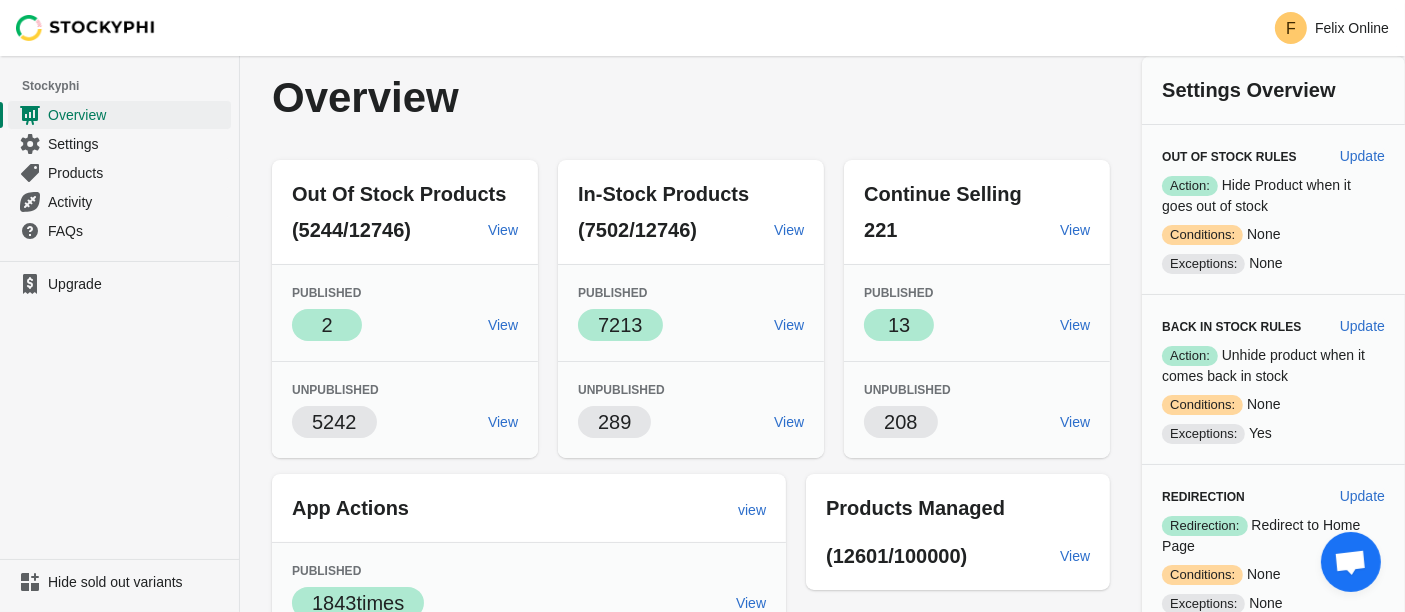 scroll, scrollTop: 334, scrollLeft: 0, axis: vertical 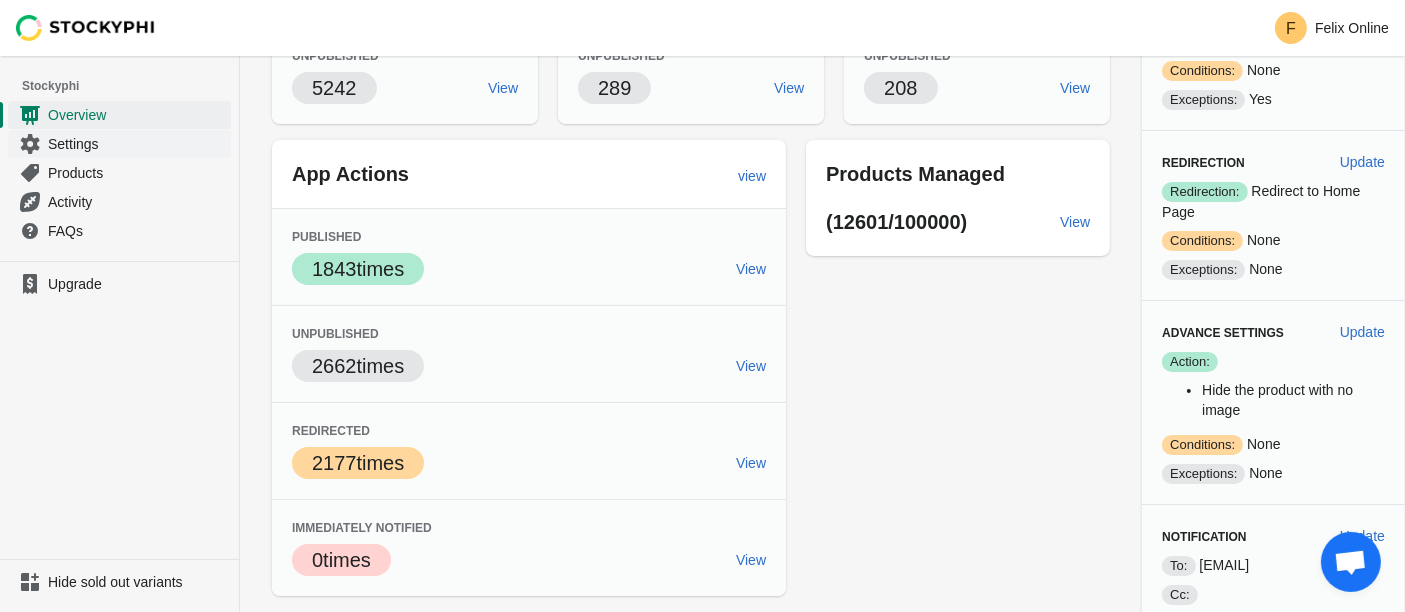 click on "Settings" at bounding box center (137, 144) 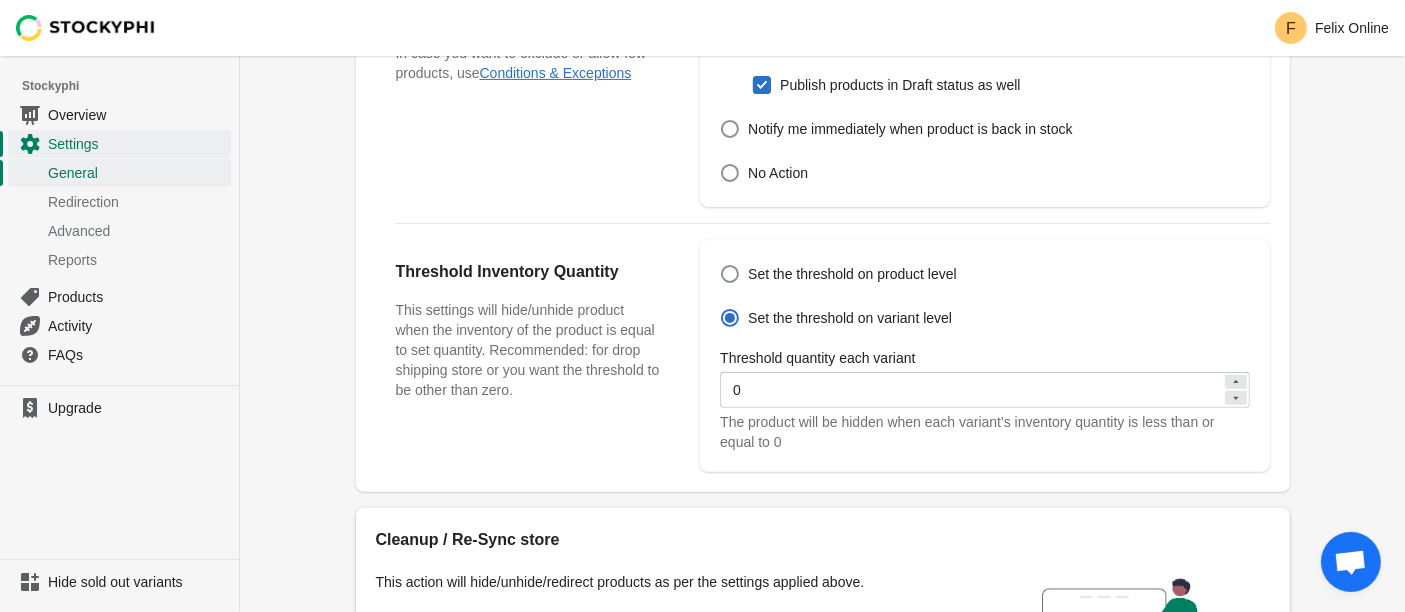 scroll, scrollTop: 845, scrollLeft: 0, axis: vertical 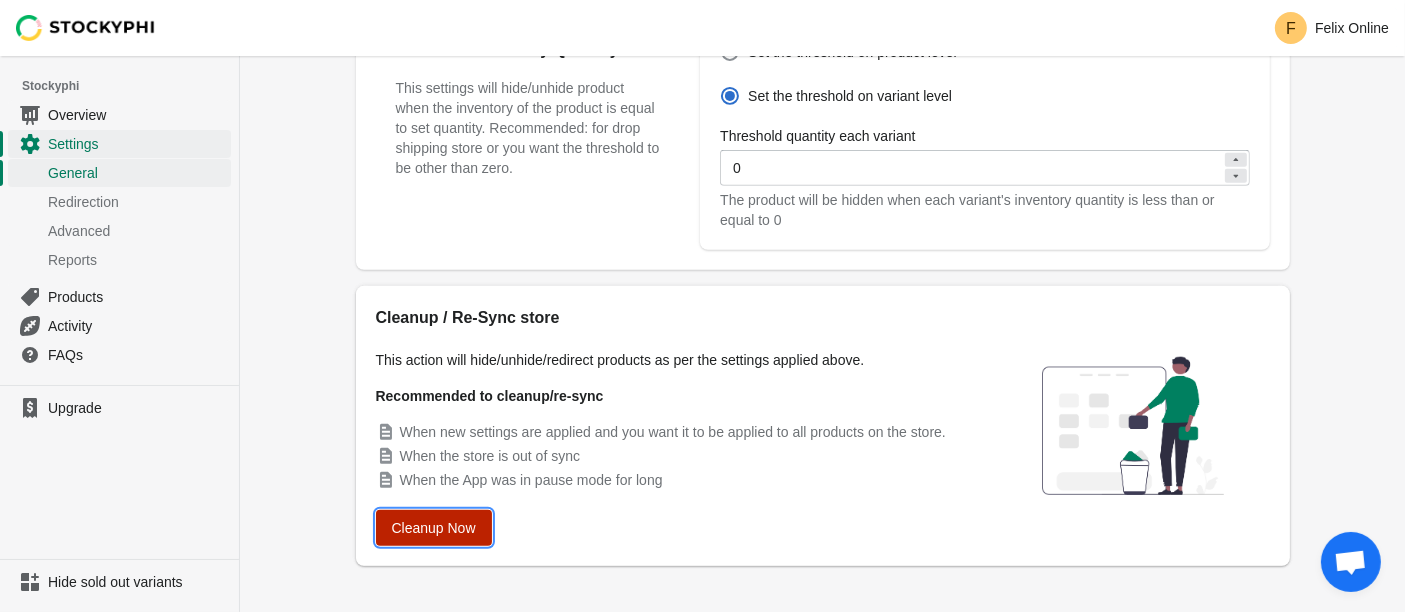click on "Cleanup Now" at bounding box center [434, 528] 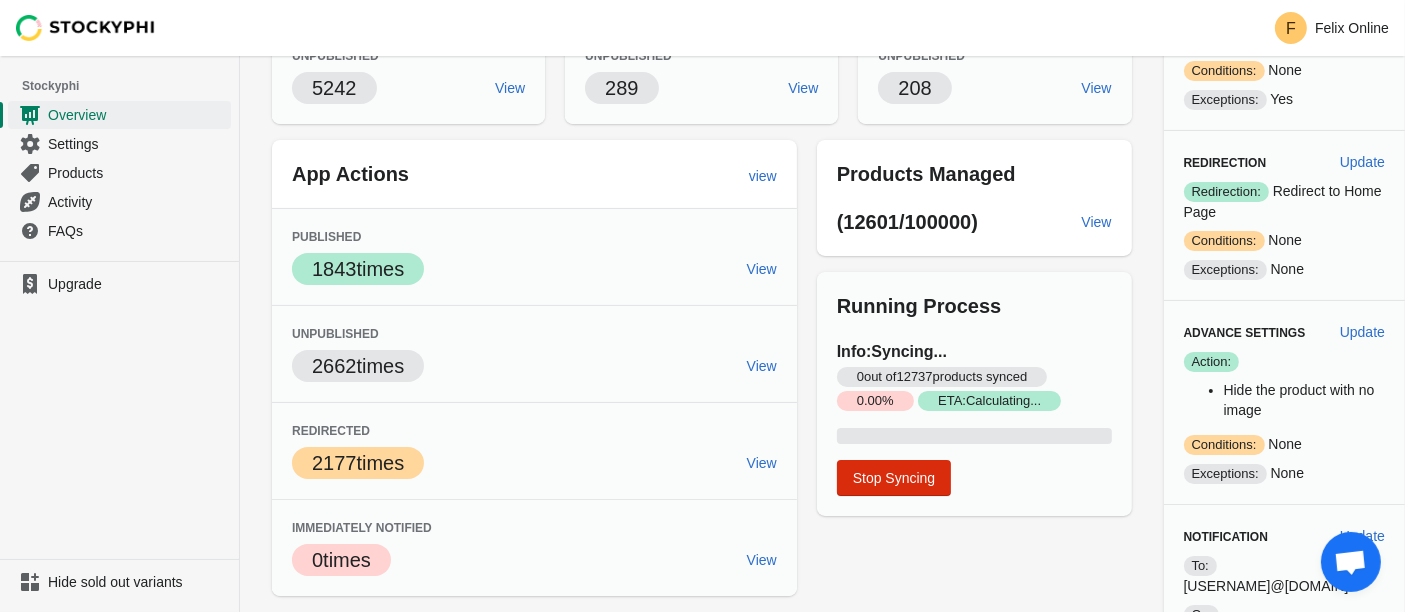 scroll, scrollTop: 0, scrollLeft: 0, axis: both 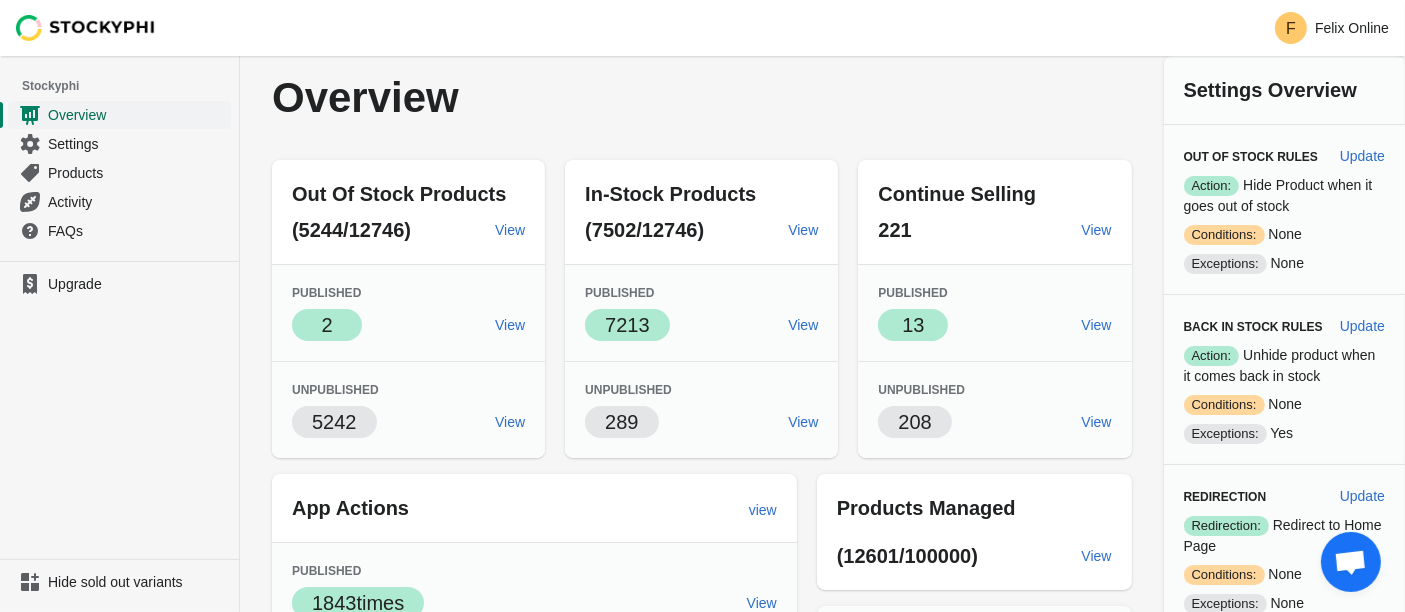 click on "Overview" at bounding box center (137, 115) 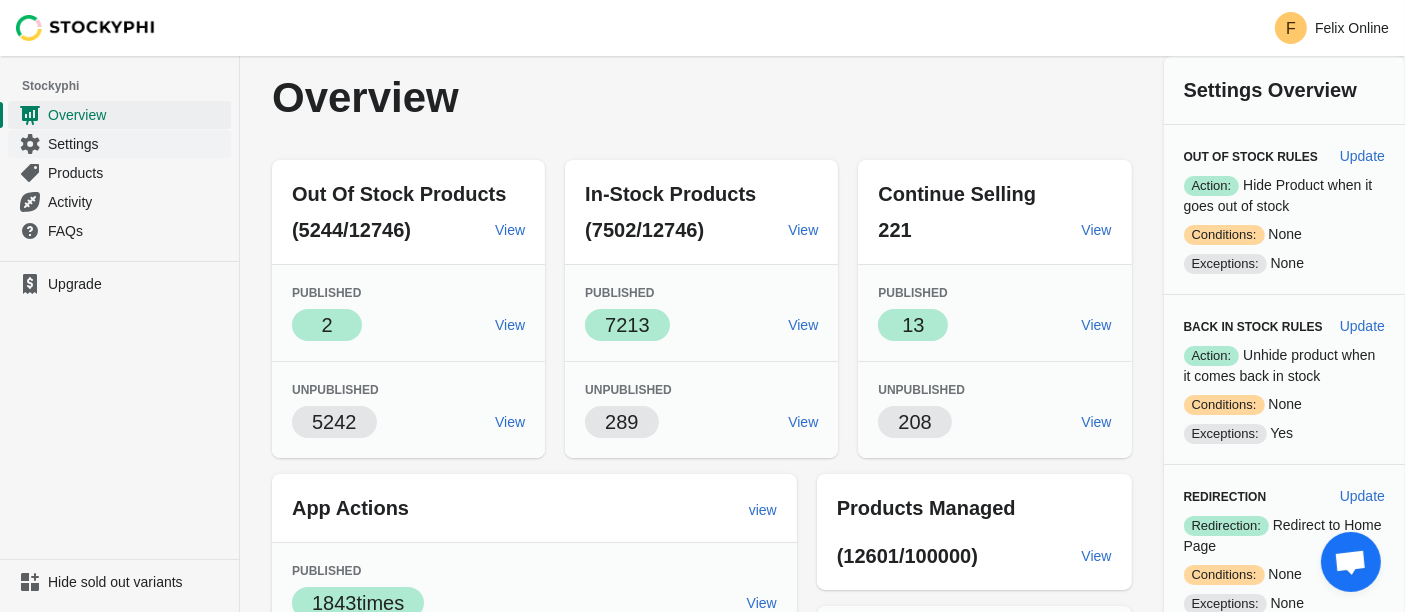 click on "Settings" at bounding box center [137, 144] 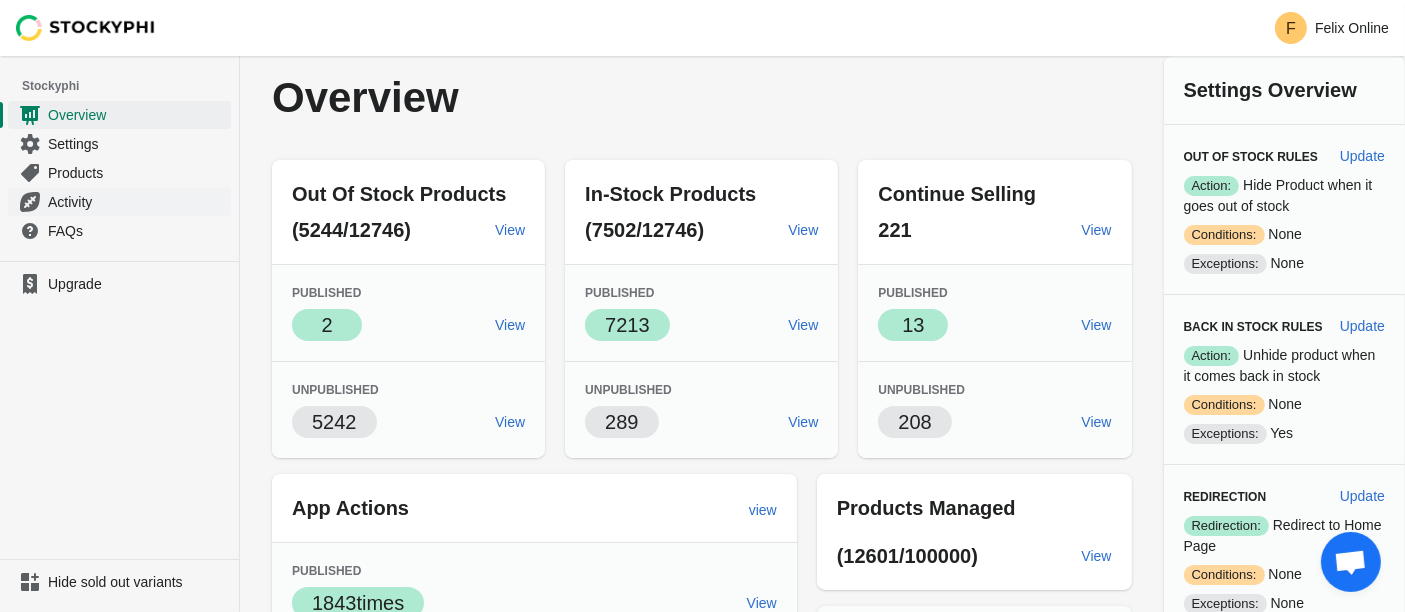 click on "Activity" at bounding box center (137, 202) 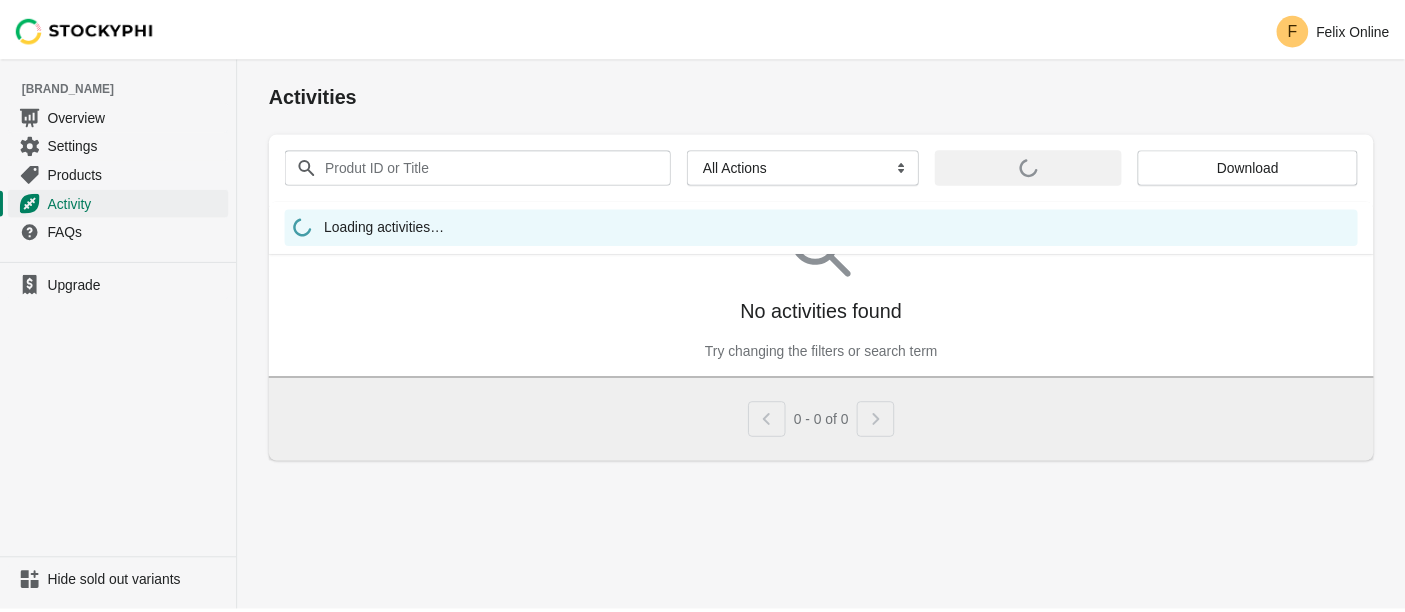 scroll, scrollTop: 0, scrollLeft: 0, axis: both 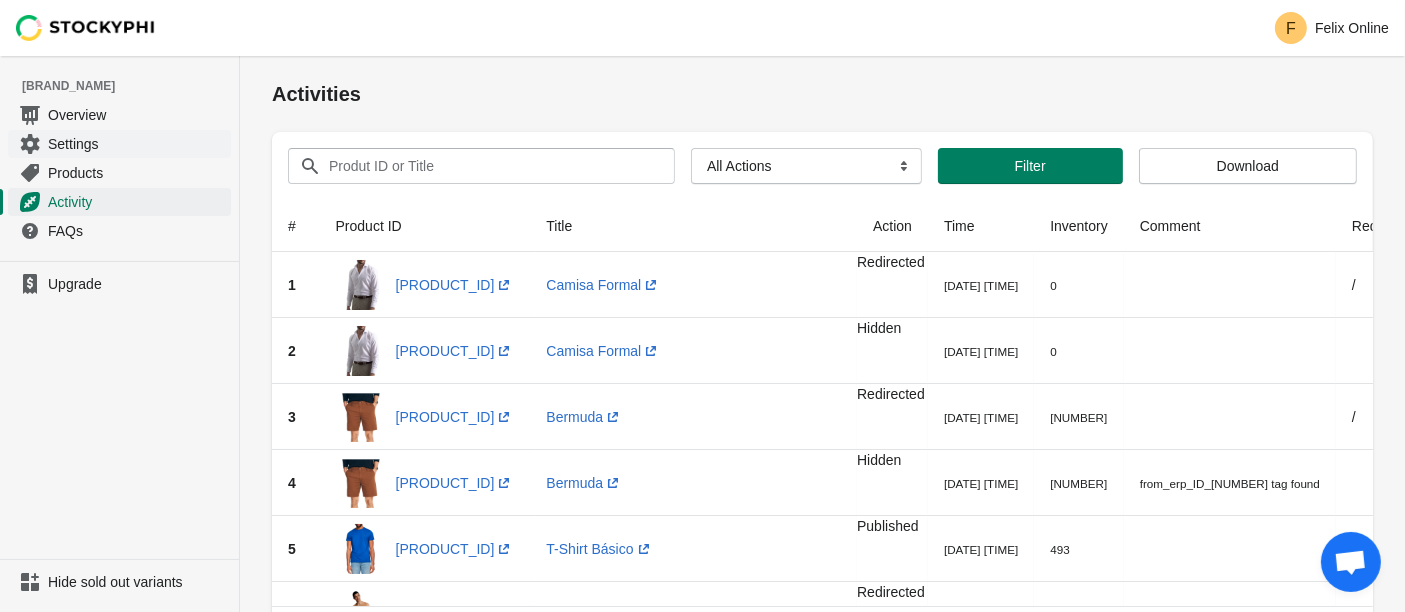 click on "Settings" at bounding box center [137, 144] 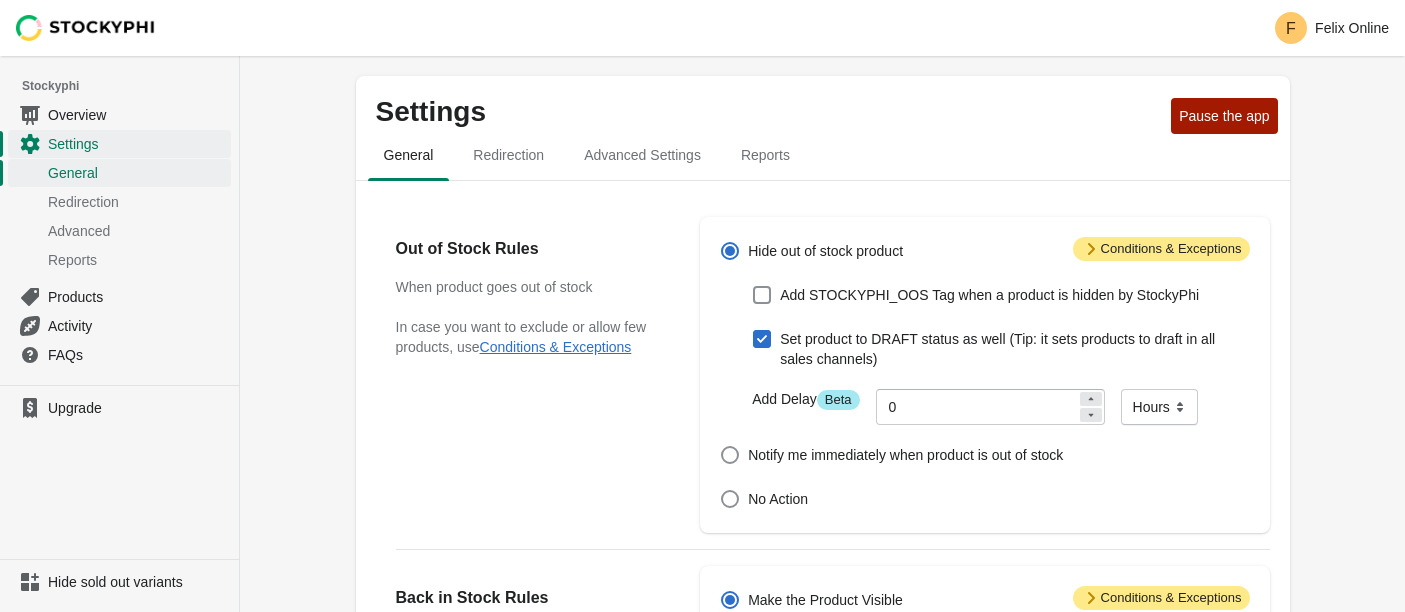 scroll, scrollTop: 0, scrollLeft: 0, axis: both 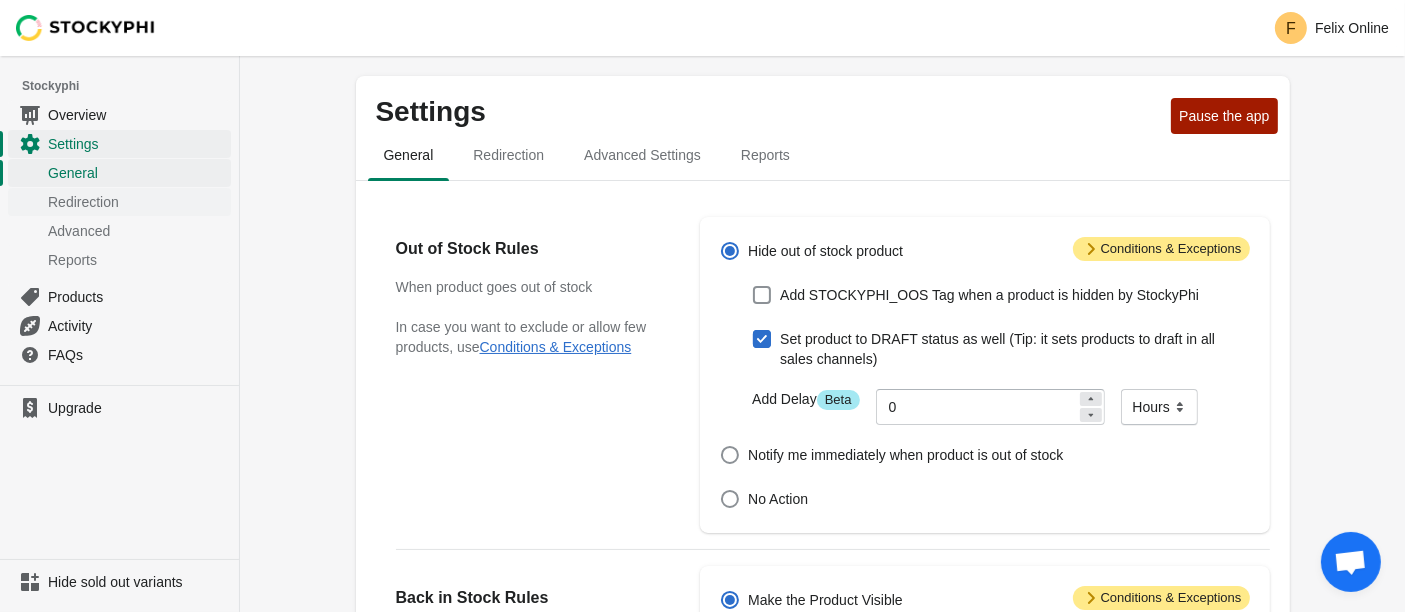 click on "Redirection" at bounding box center [137, 202] 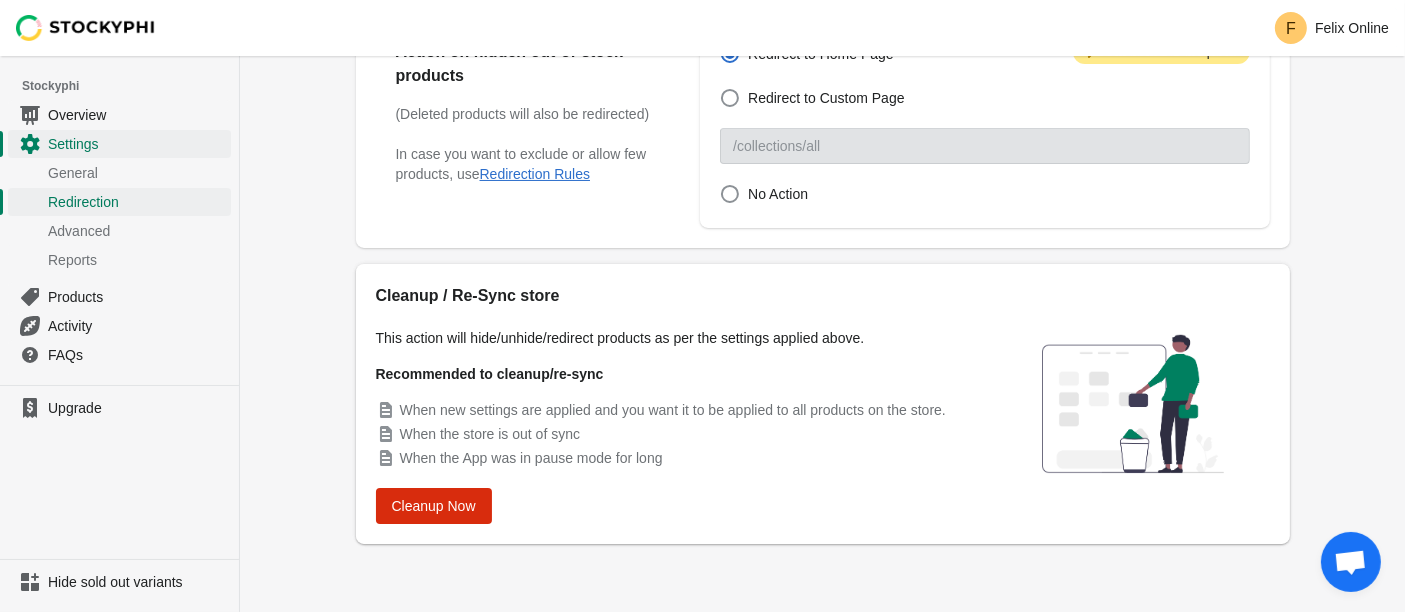 scroll, scrollTop: 0, scrollLeft: 0, axis: both 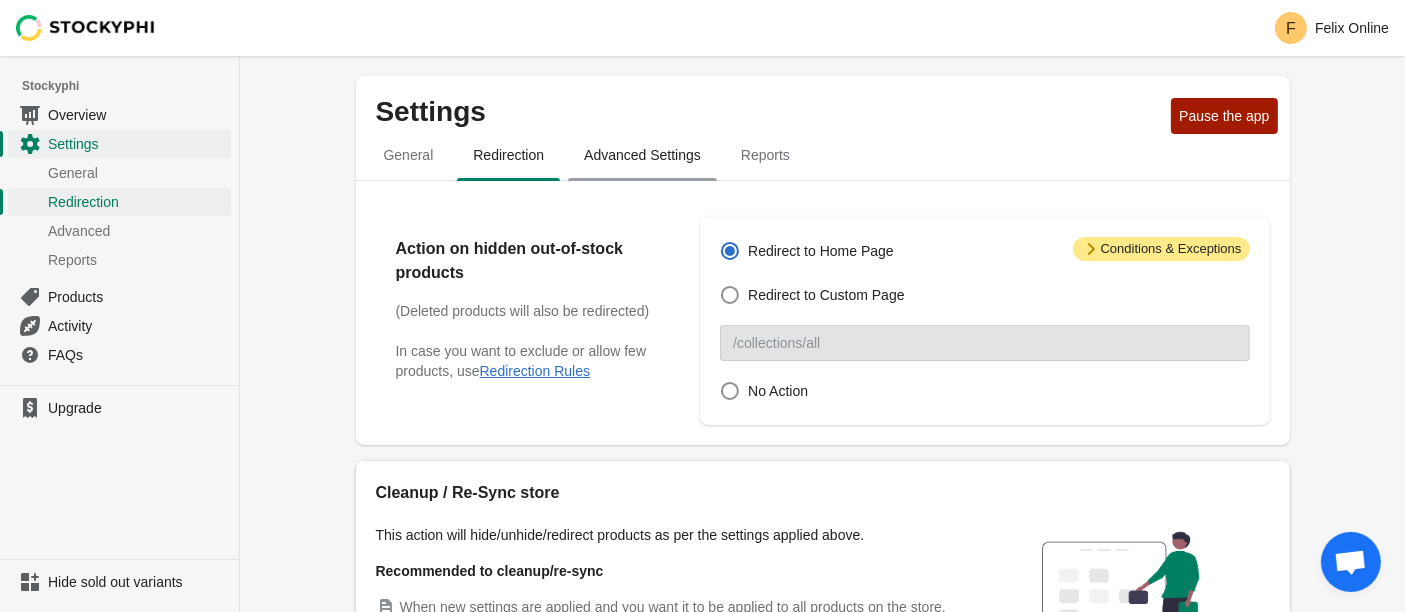 click on "Advanced Settings" at bounding box center (642, 155) 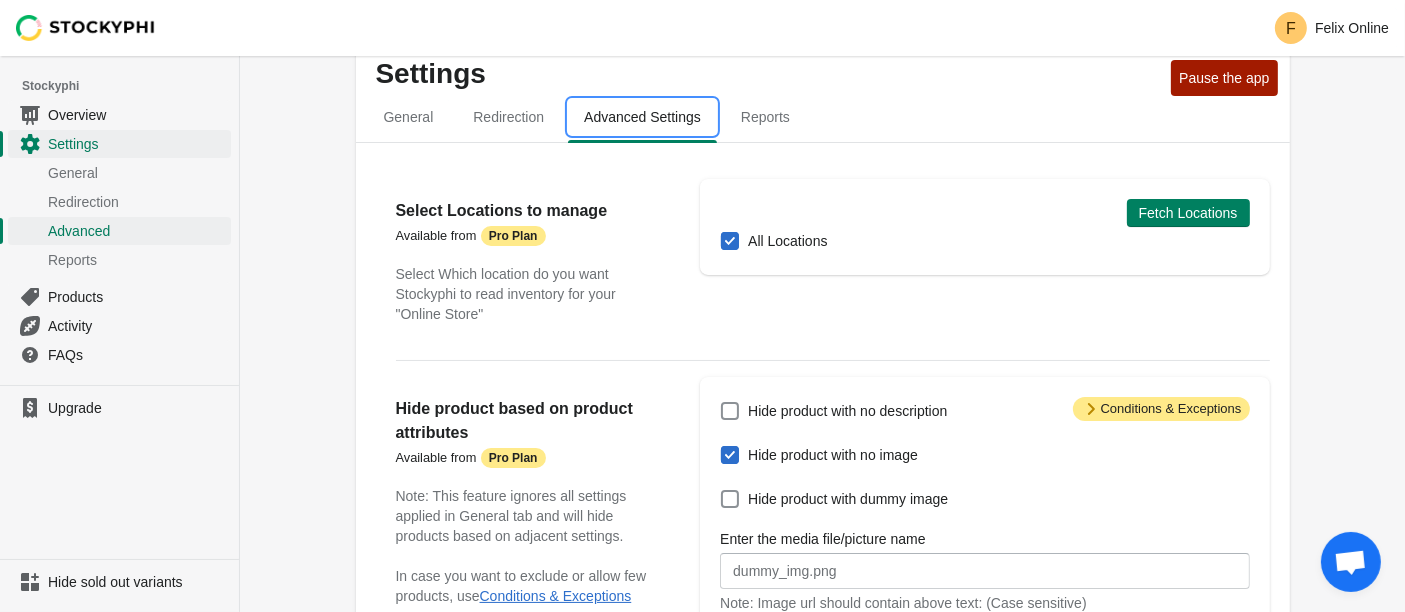 scroll, scrollTop: 27, scrollLeft: 0, axis: vertical 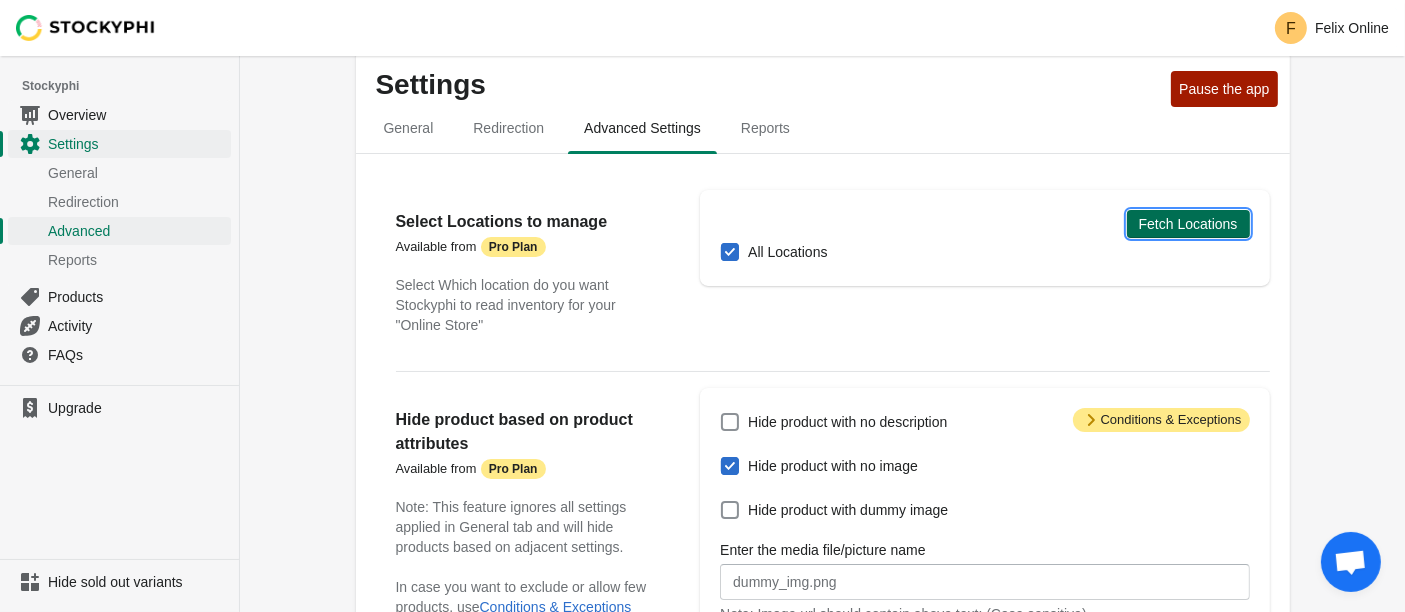 click on "Fetch Locations" at bounding box center [1188, 224] 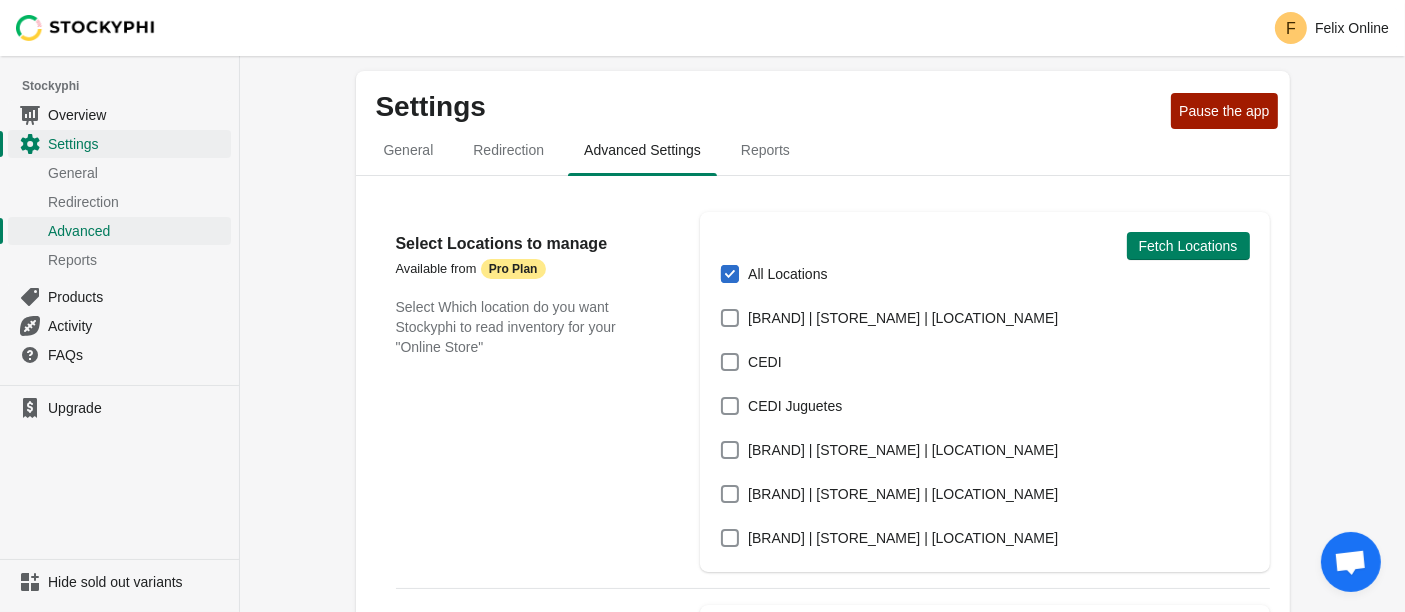 scroll, scrollTop: 0, scrollLeft: 0, axis: both 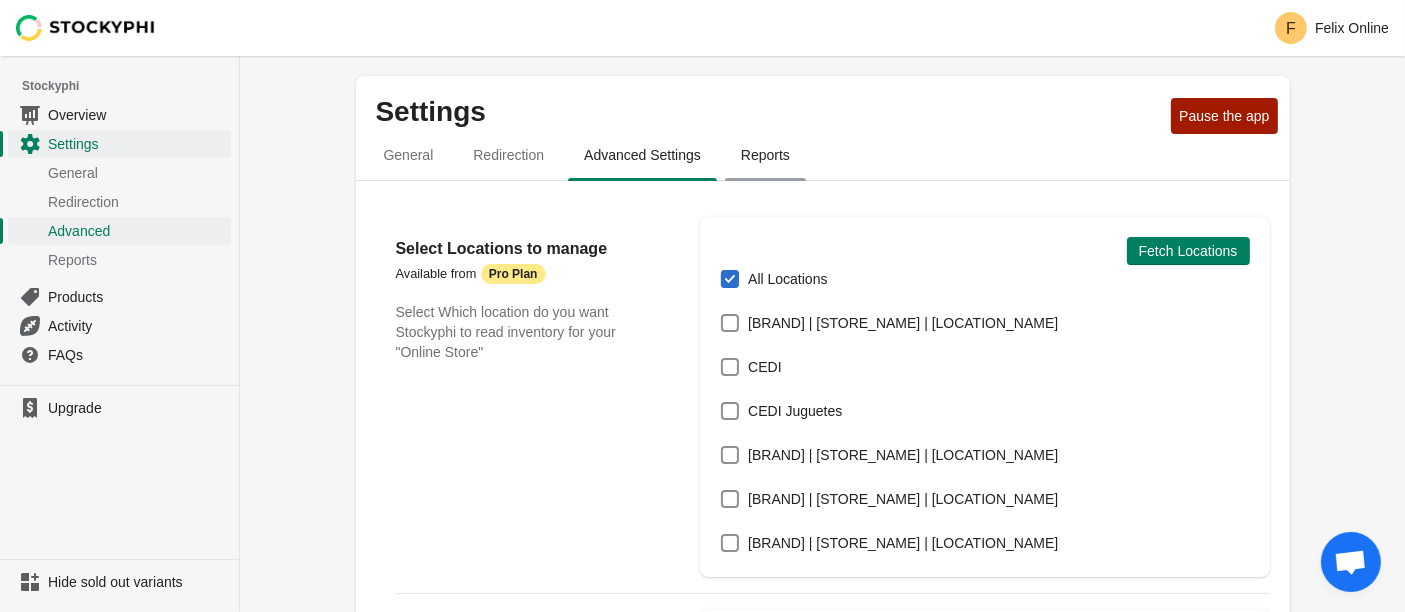 click on "Reports" at bounding box center (765, 155) 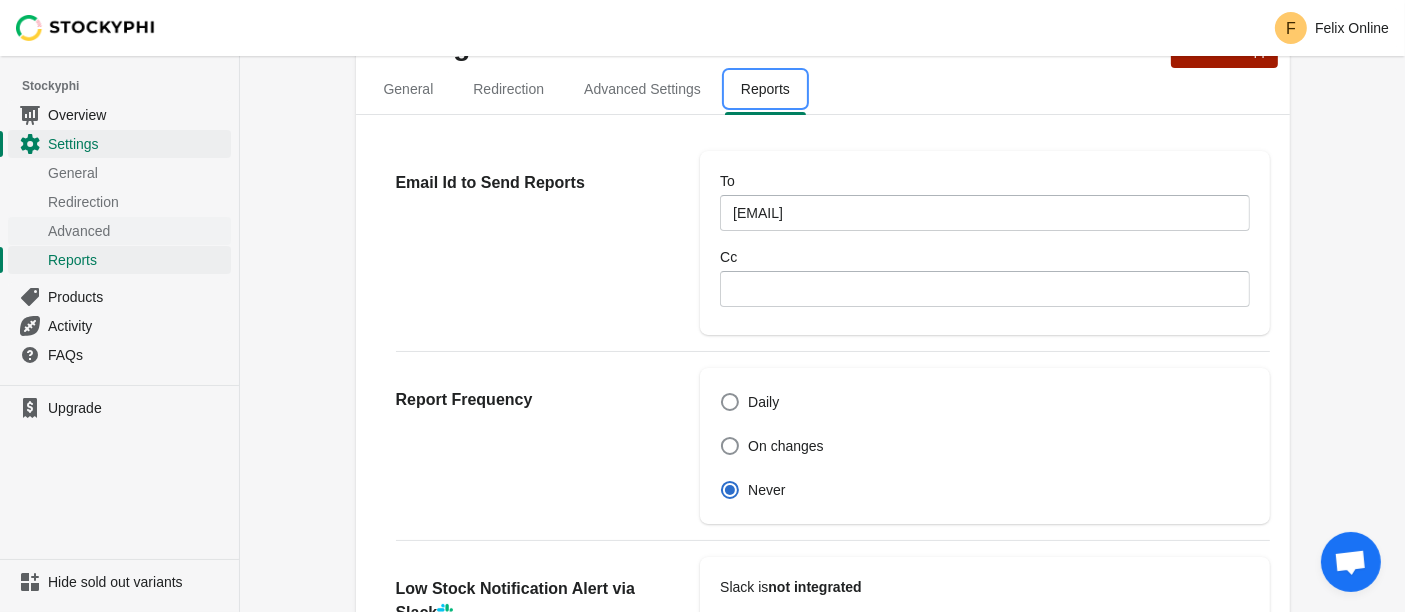 scroll, scrollTop: 0, scrollLeft: 0, axis: both 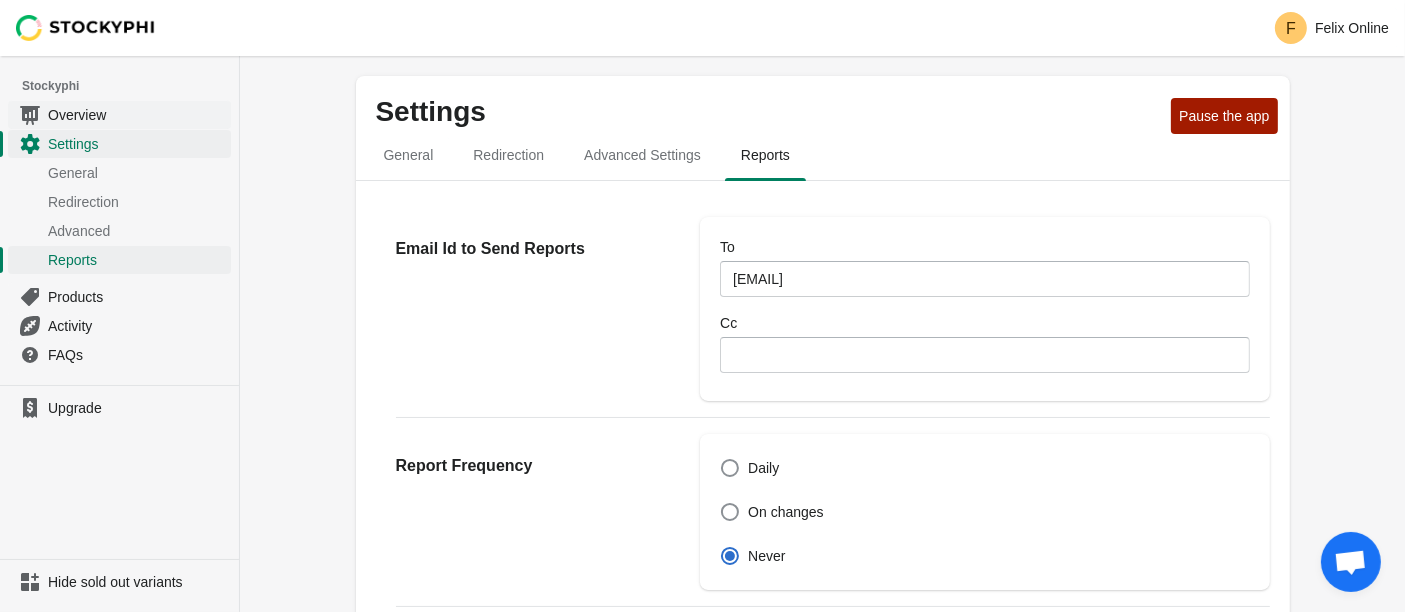 click on "Overview" at bounding box center [137, 115] 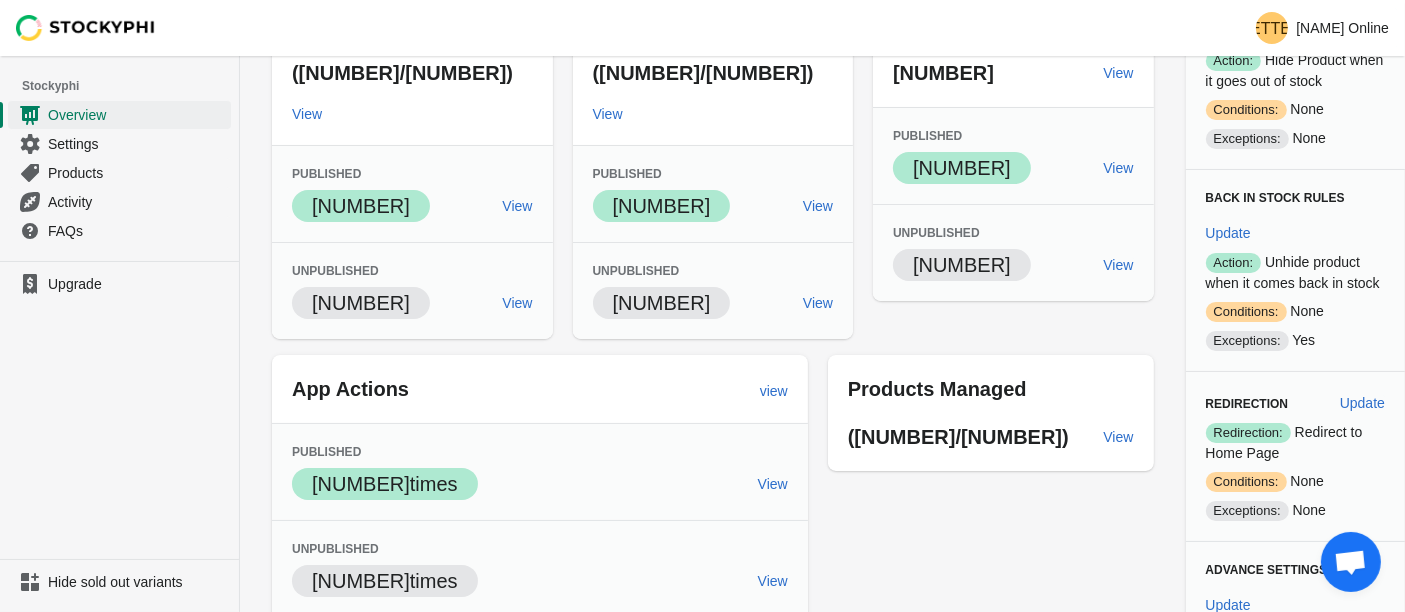 scroll, scrollTop: 0, scrollLeft: 0, axis: both 